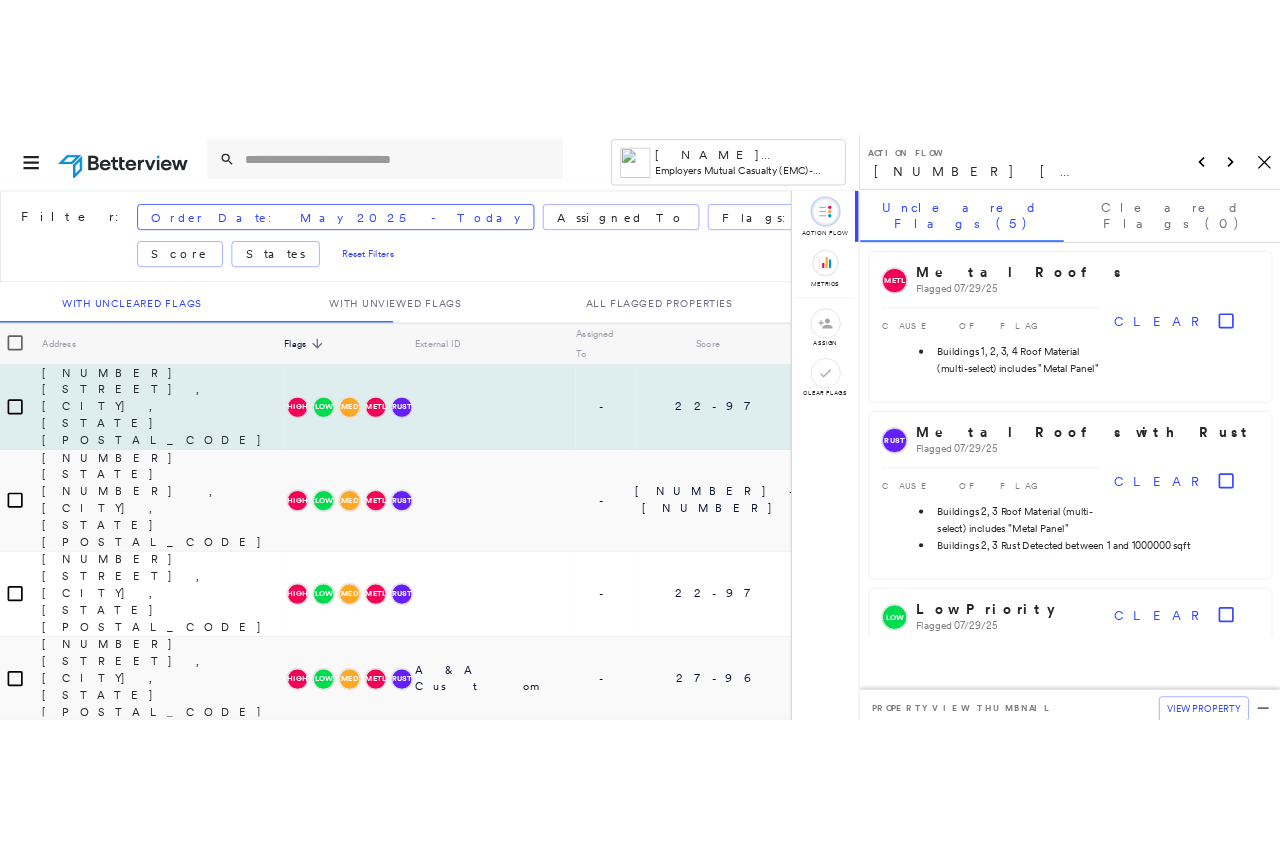 scroll, scrollTop: 0, scrollLeft: 0, axis: both 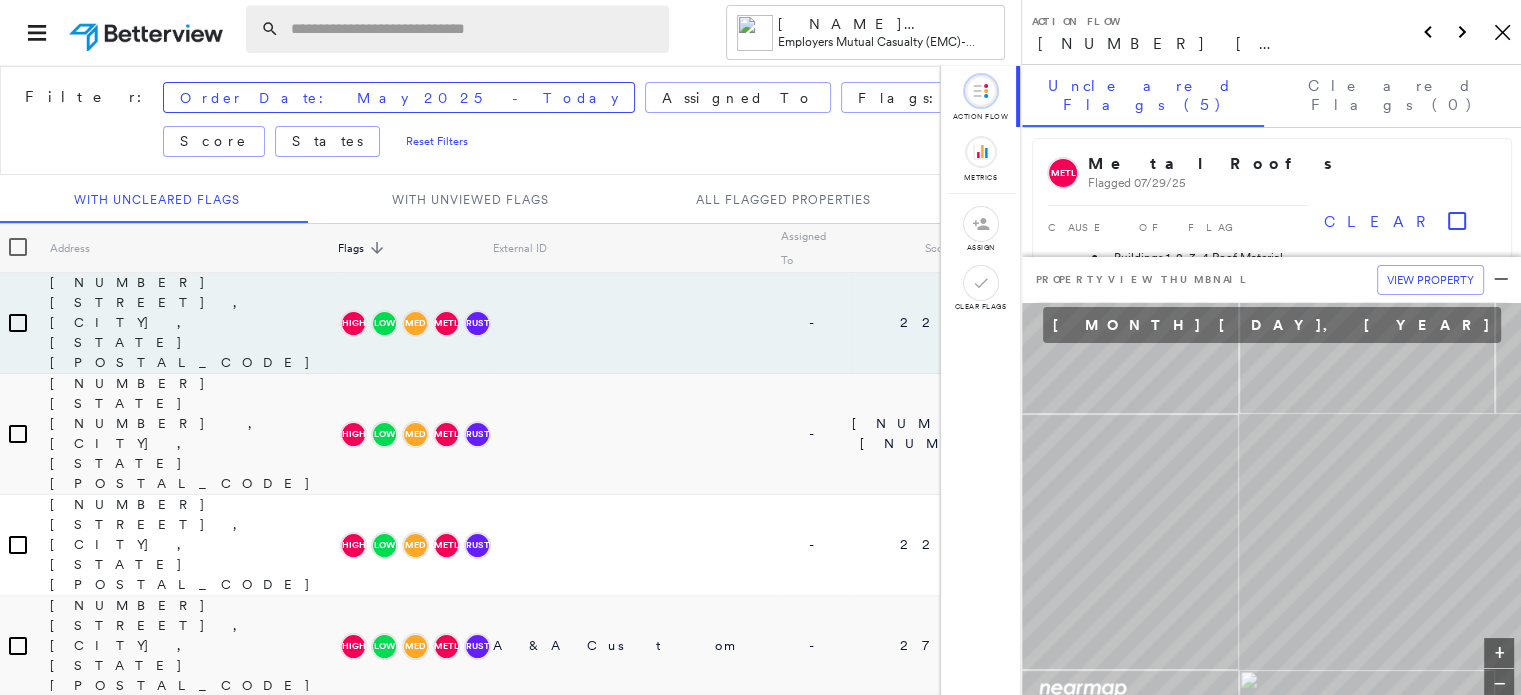 click at bounding box center [474, 29] 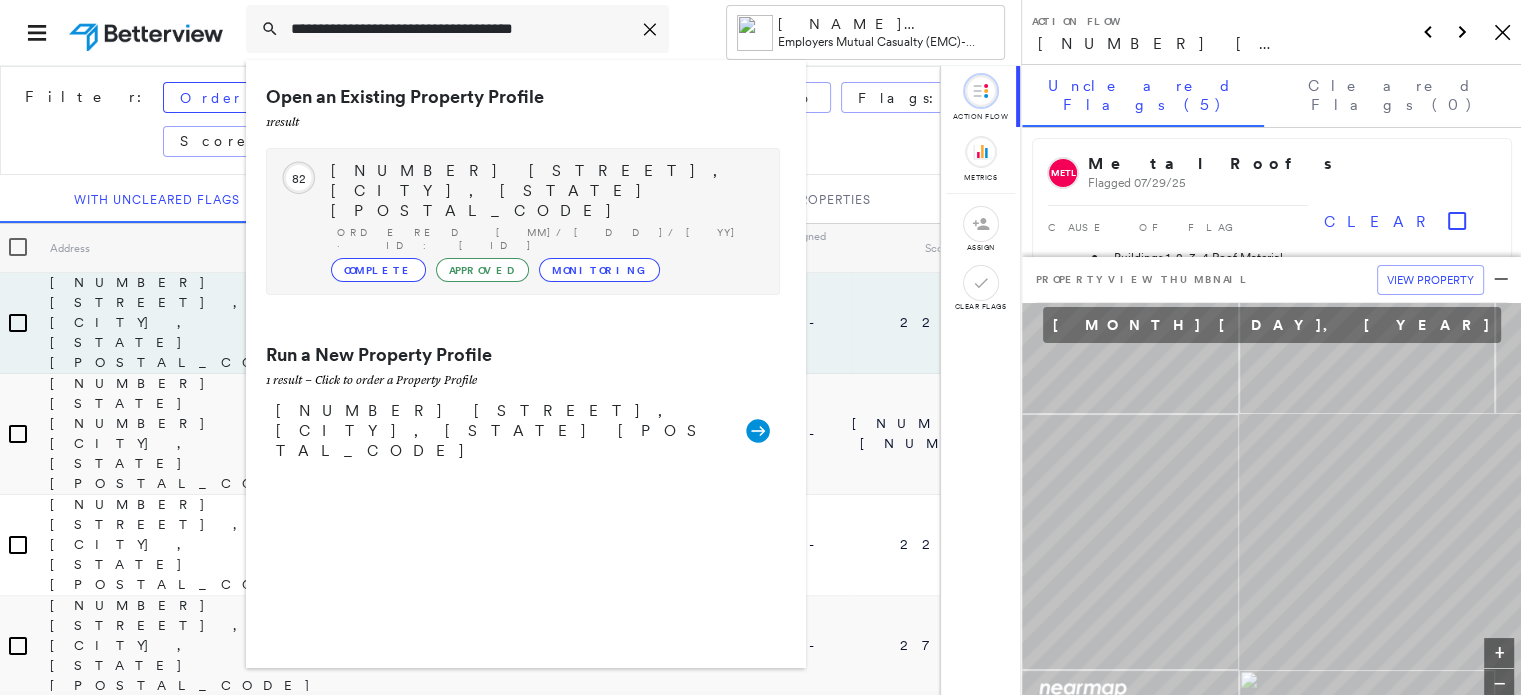 type on "**********" 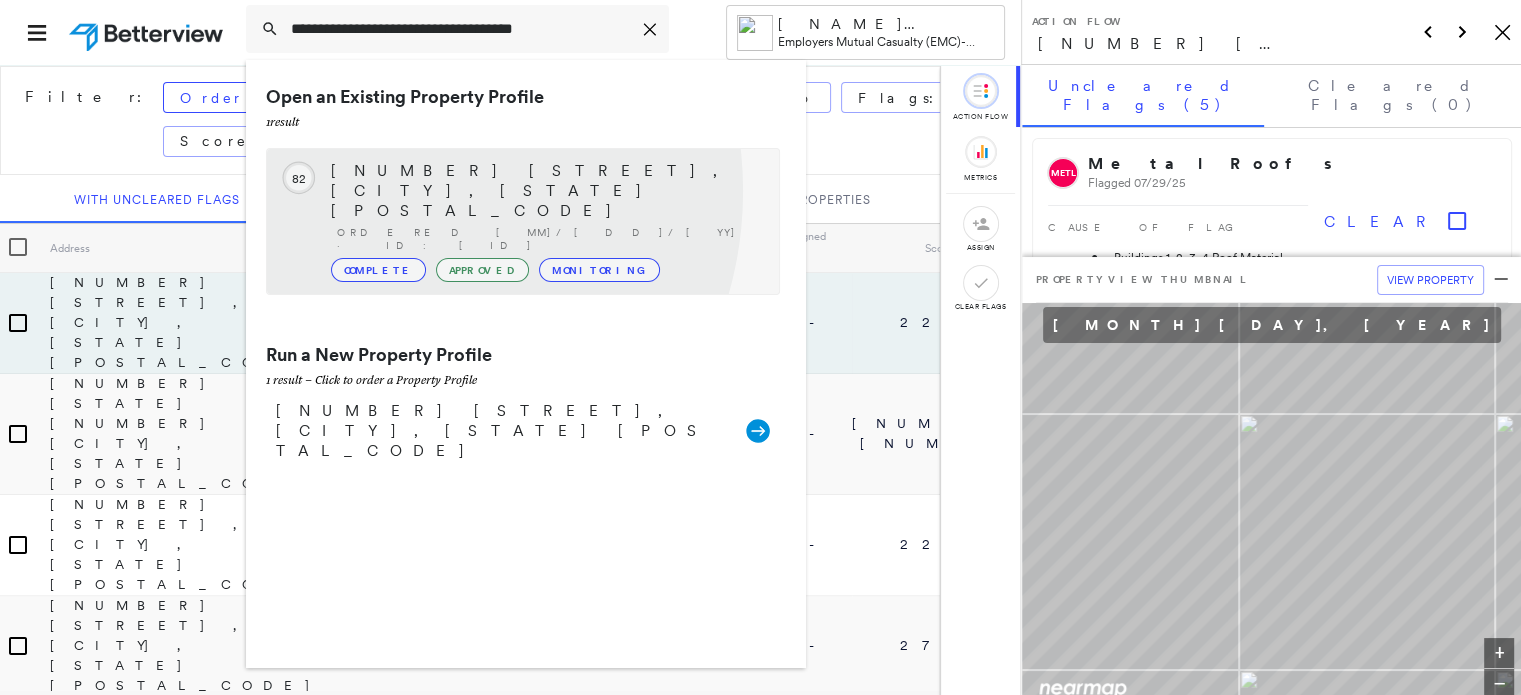 click on "Ordered [MM]/[DD]/[YY] · ID: [ID]" at bounding box center [548, 239] 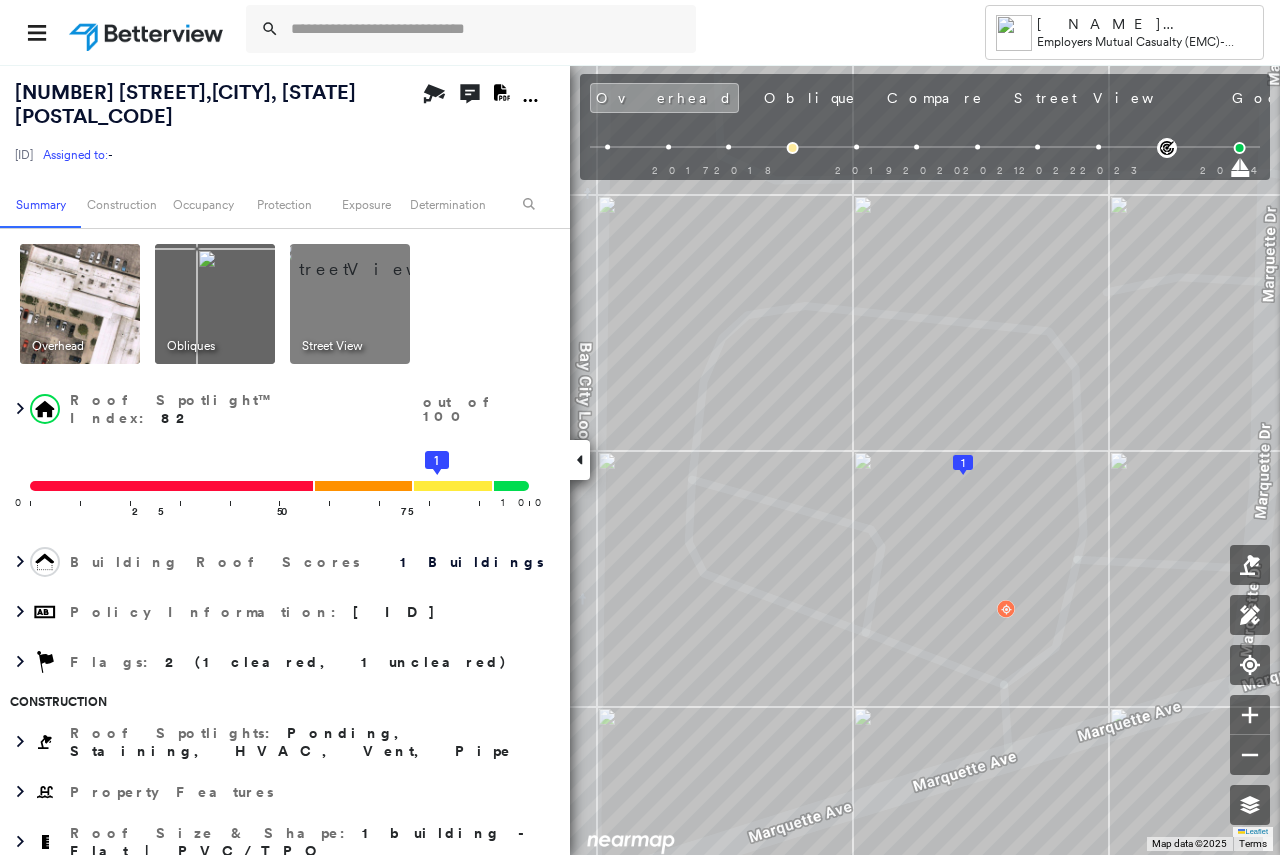click 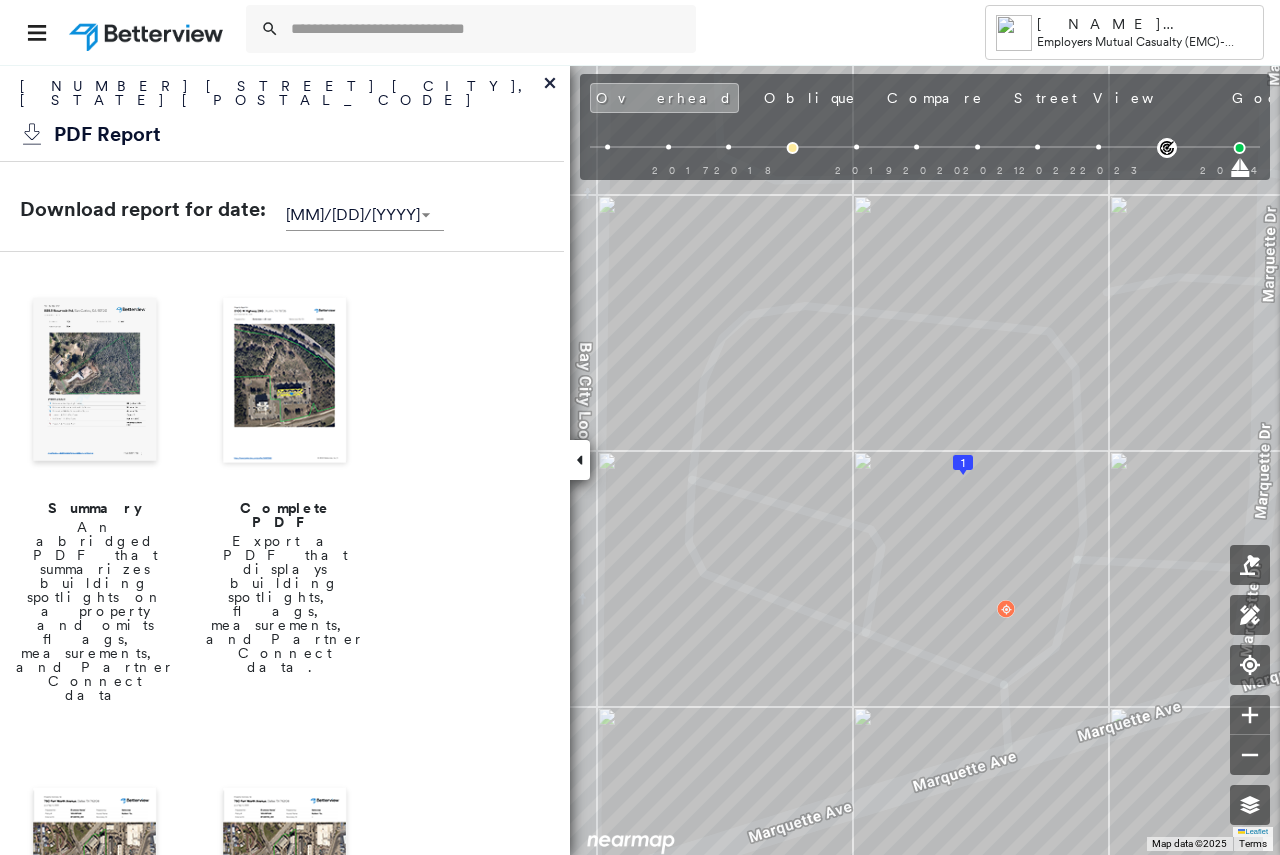 click at bounding box center [95, 382] 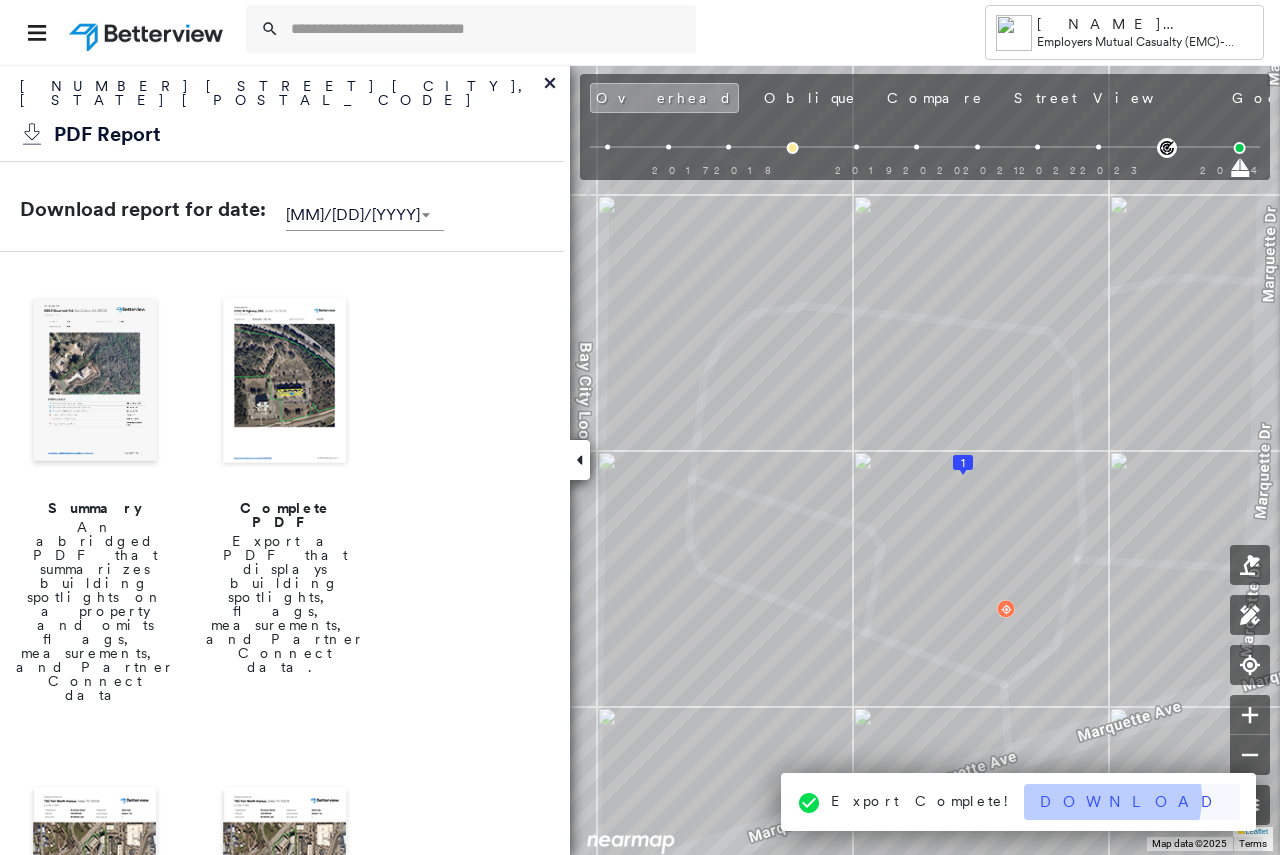 click on "Download" at bounding box center (1132, 802) 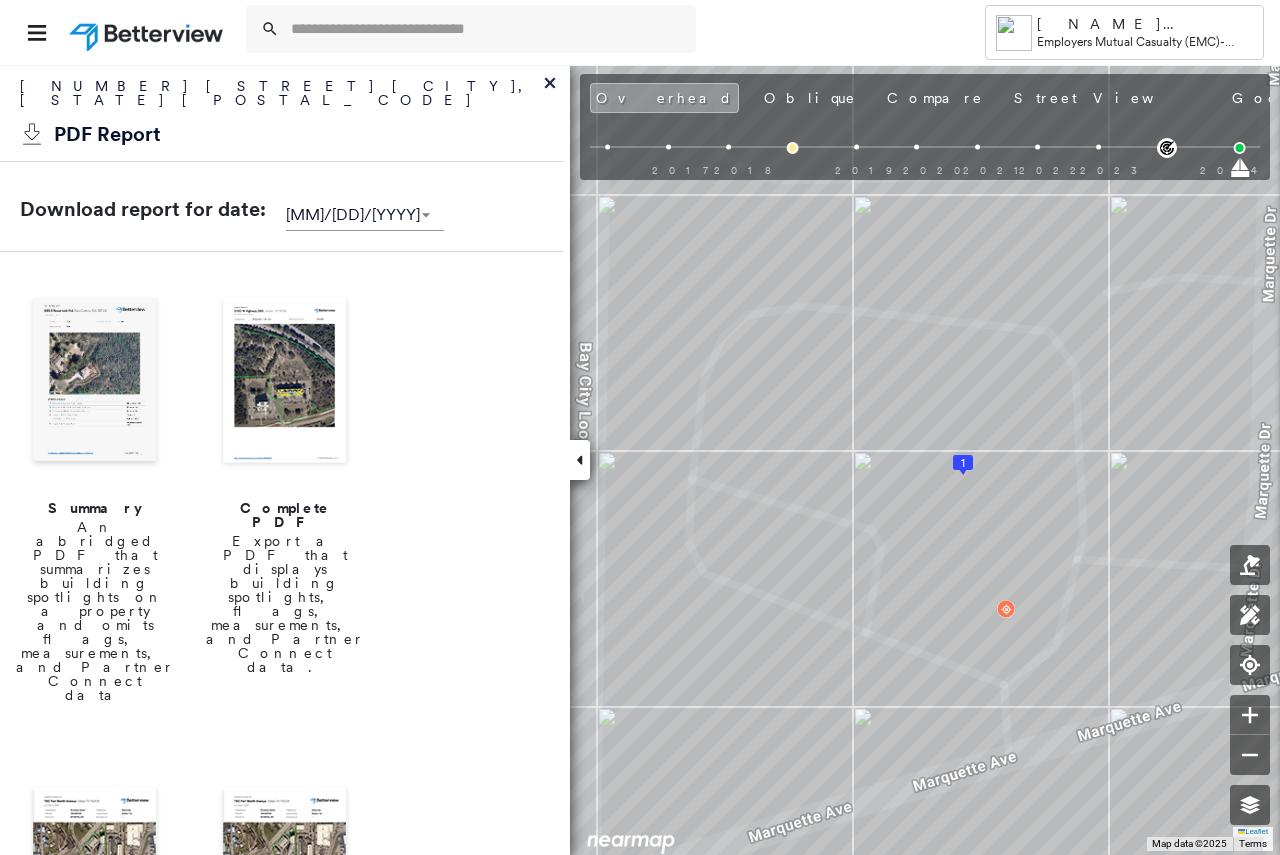 click 